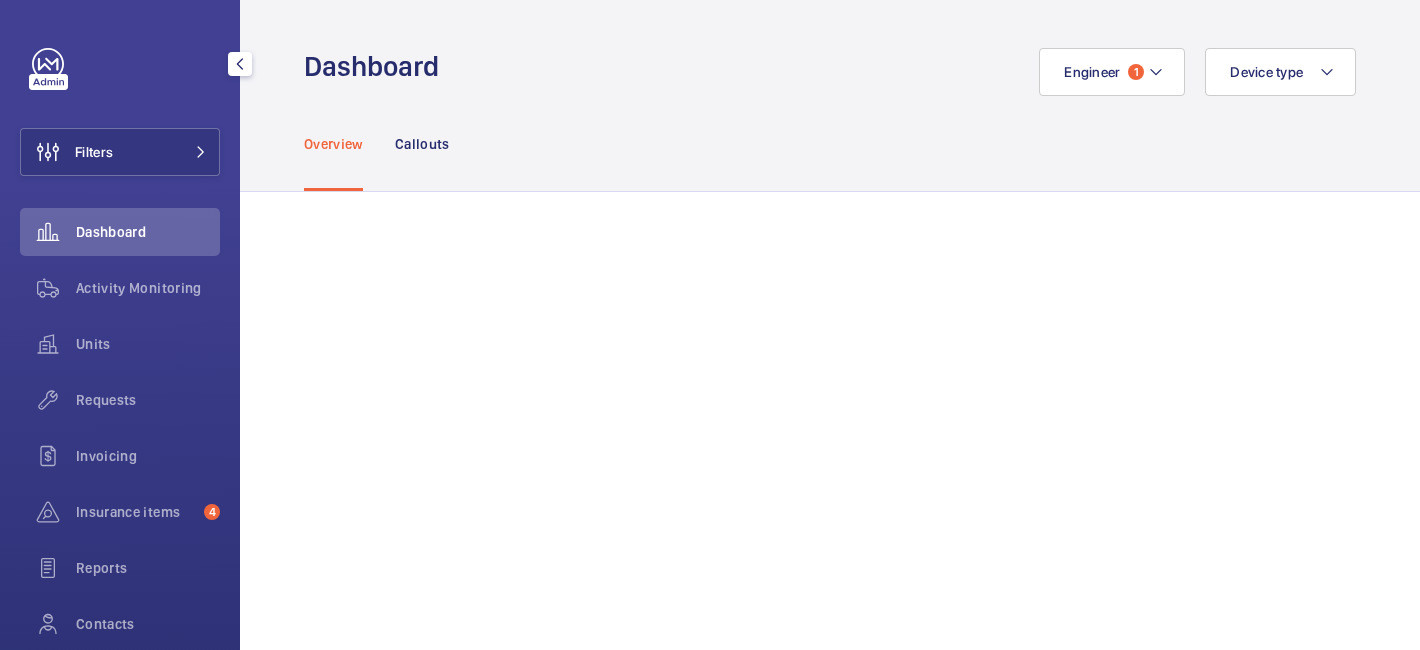 scroll, scrollTop: 0, scrollLeft: 0, axis: both 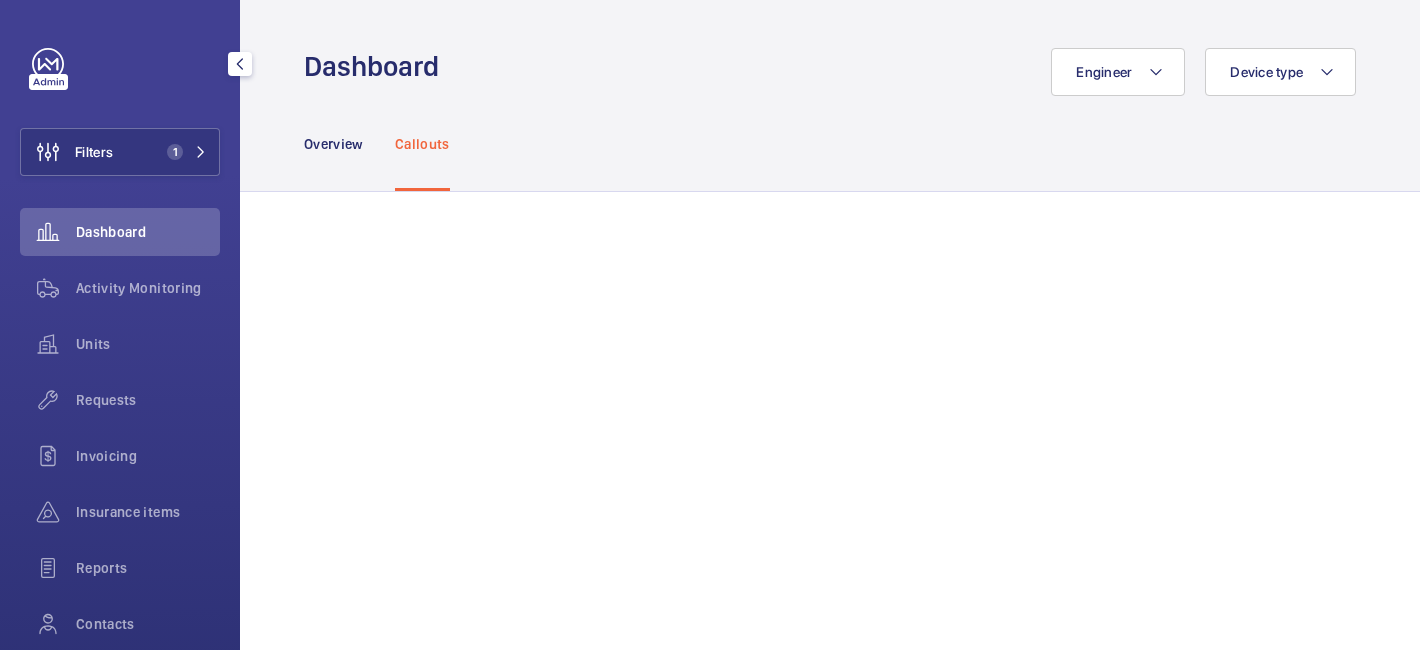 click on "Filters 1" 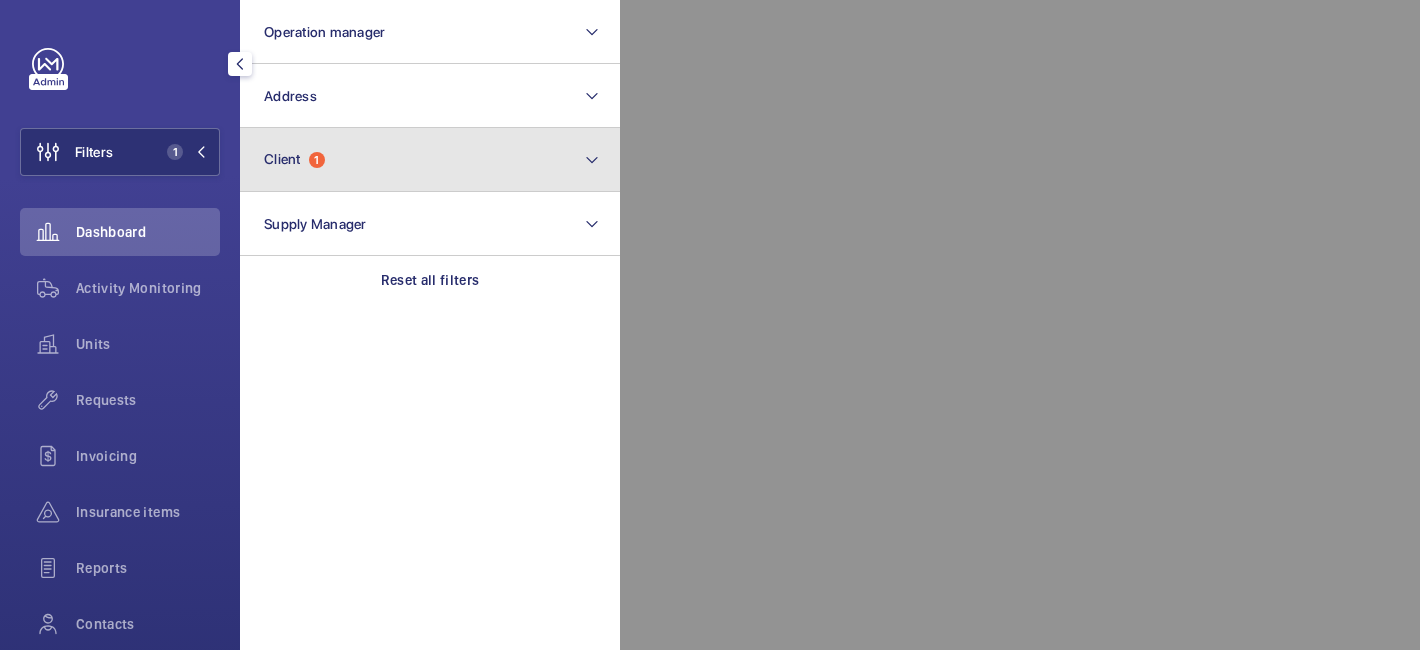 click on "Client  1" 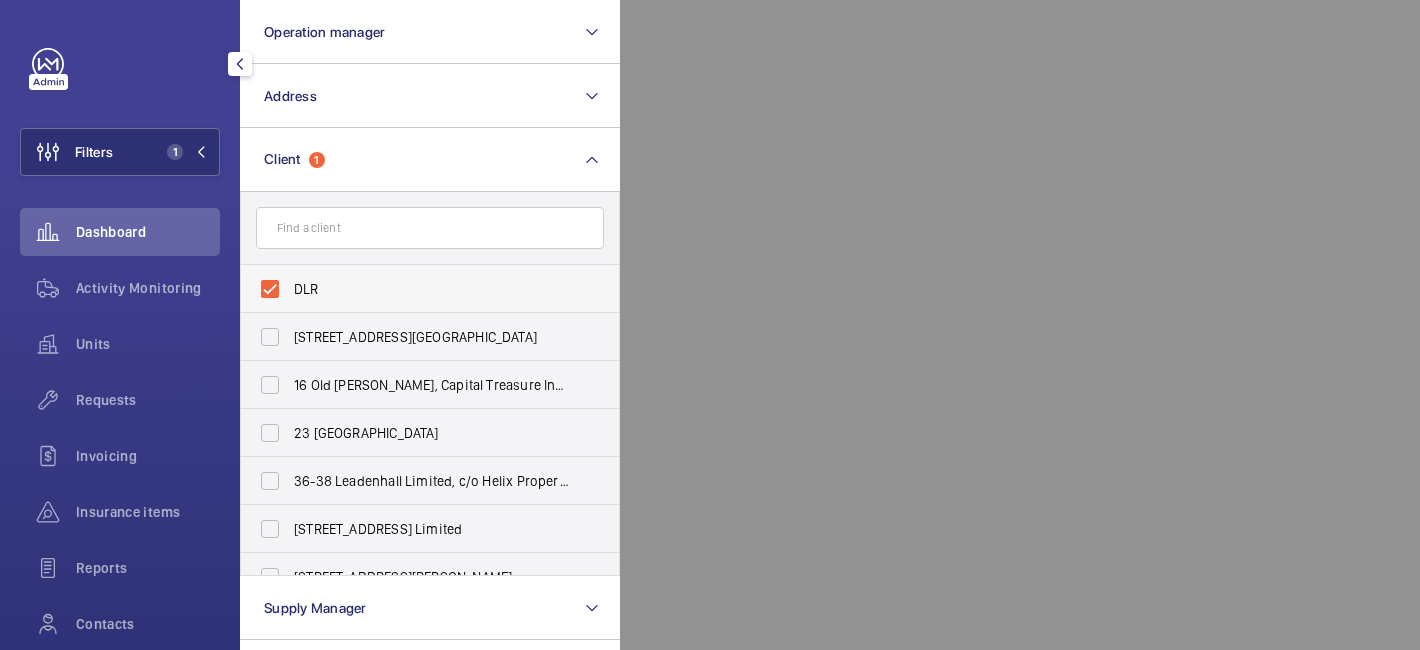 click on "DLR" at bounding box center (415, 289) 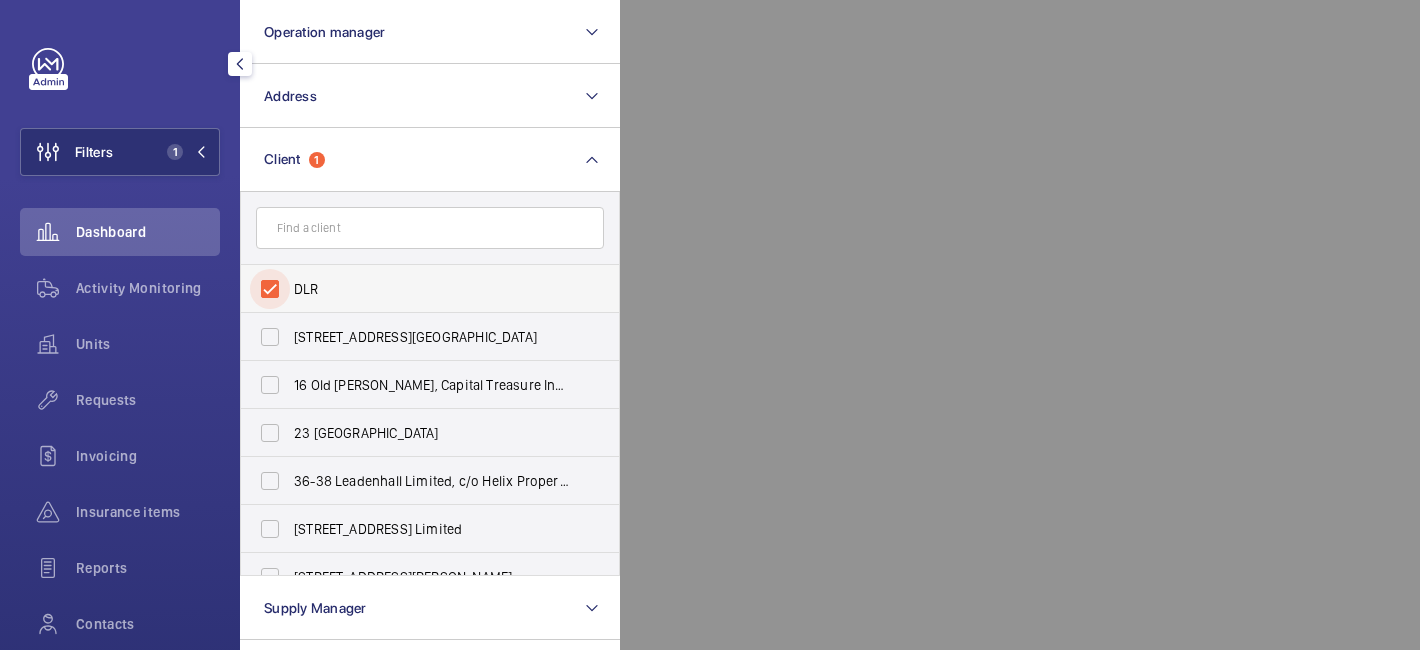 click on "DLR" at bounding box center (270, 289) 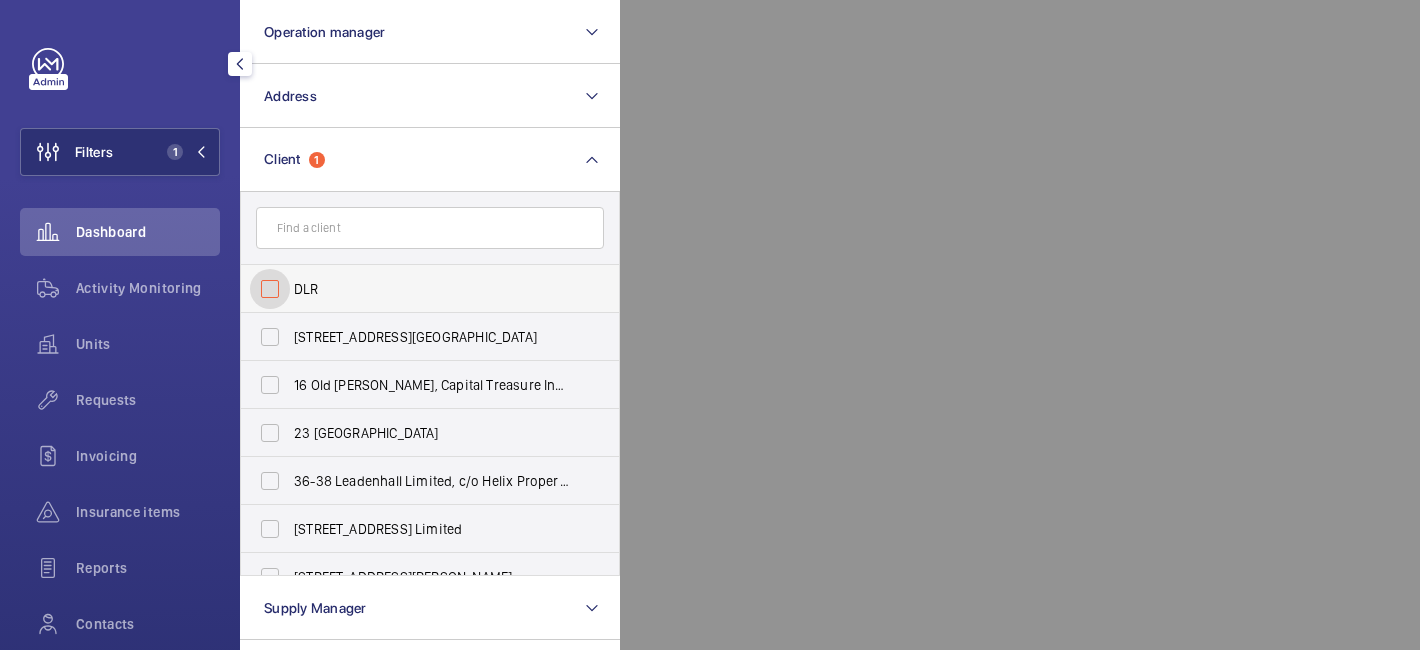 checkbox on "false" 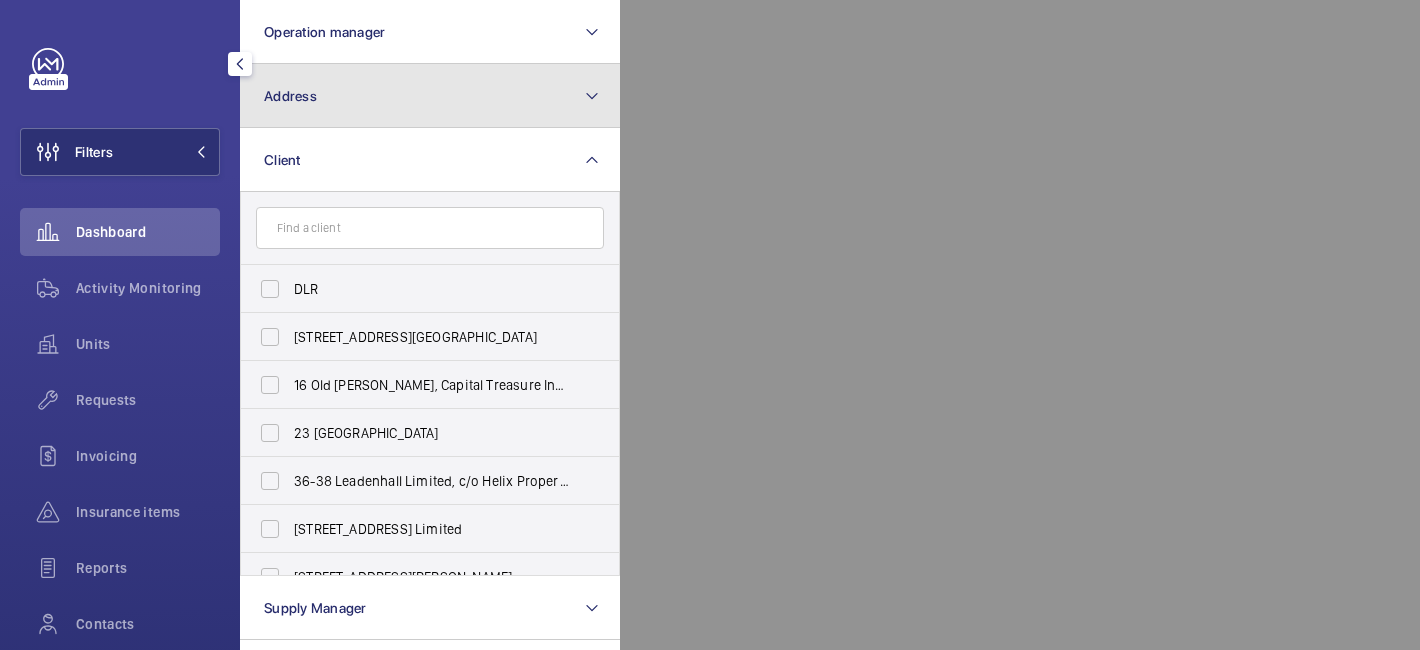 click on "Address" 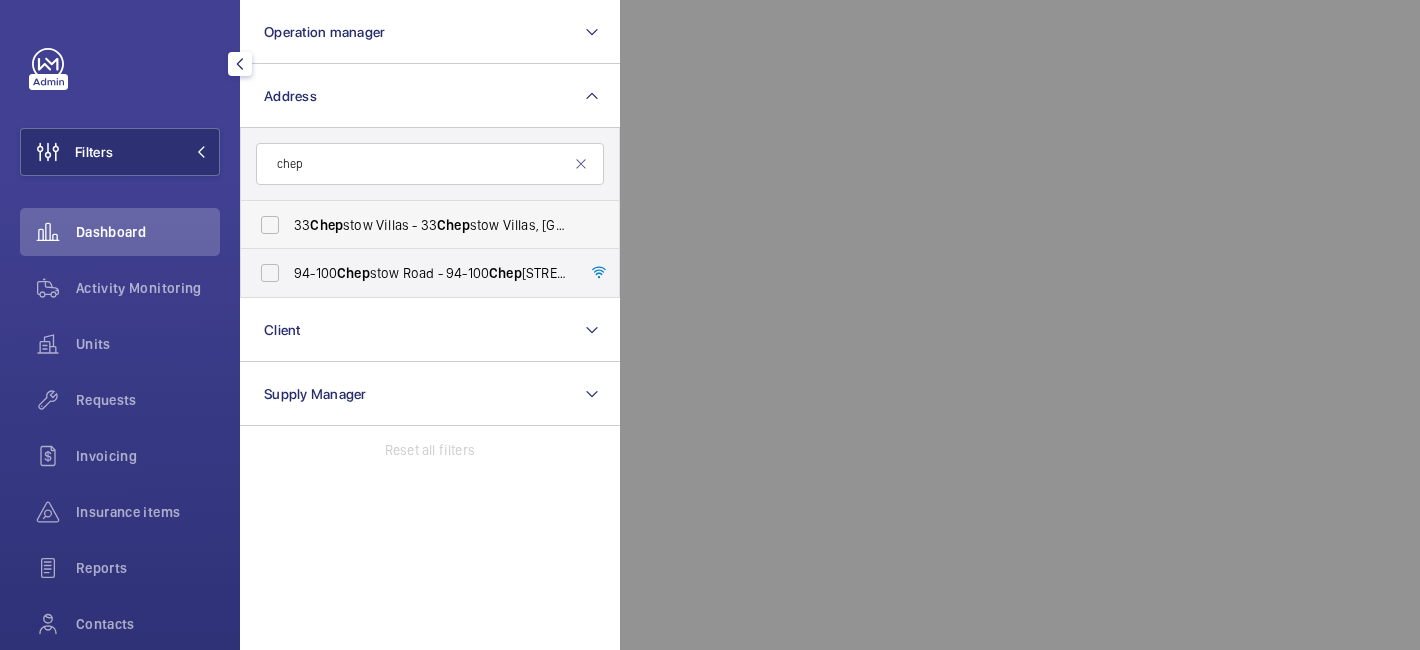 type on "chep" 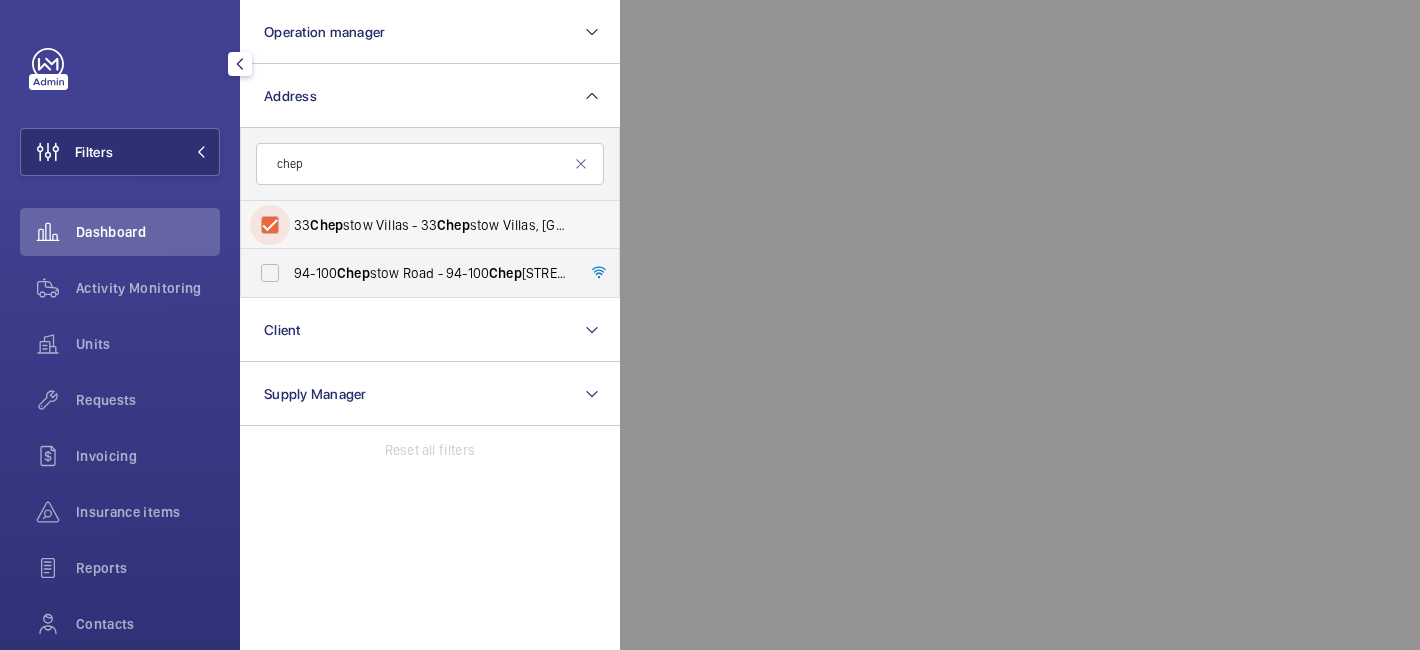 checkbox on "true" 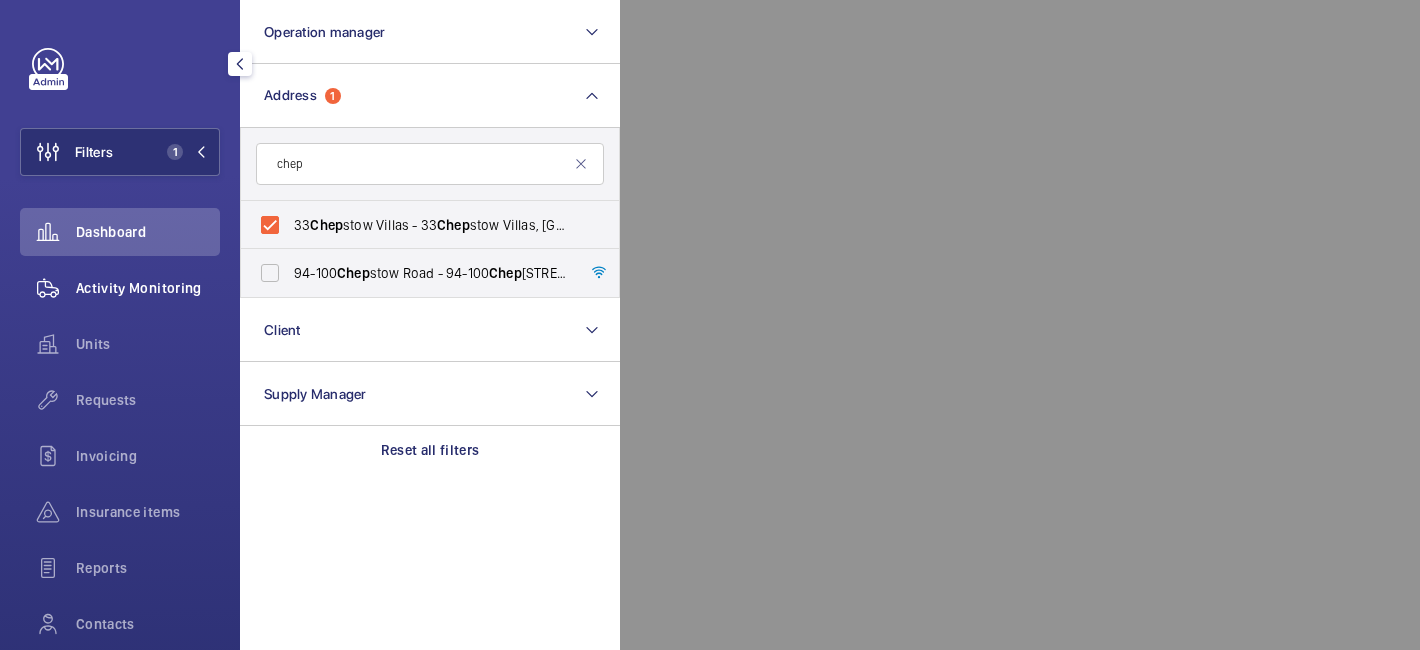 click on "Activity Monitoring" 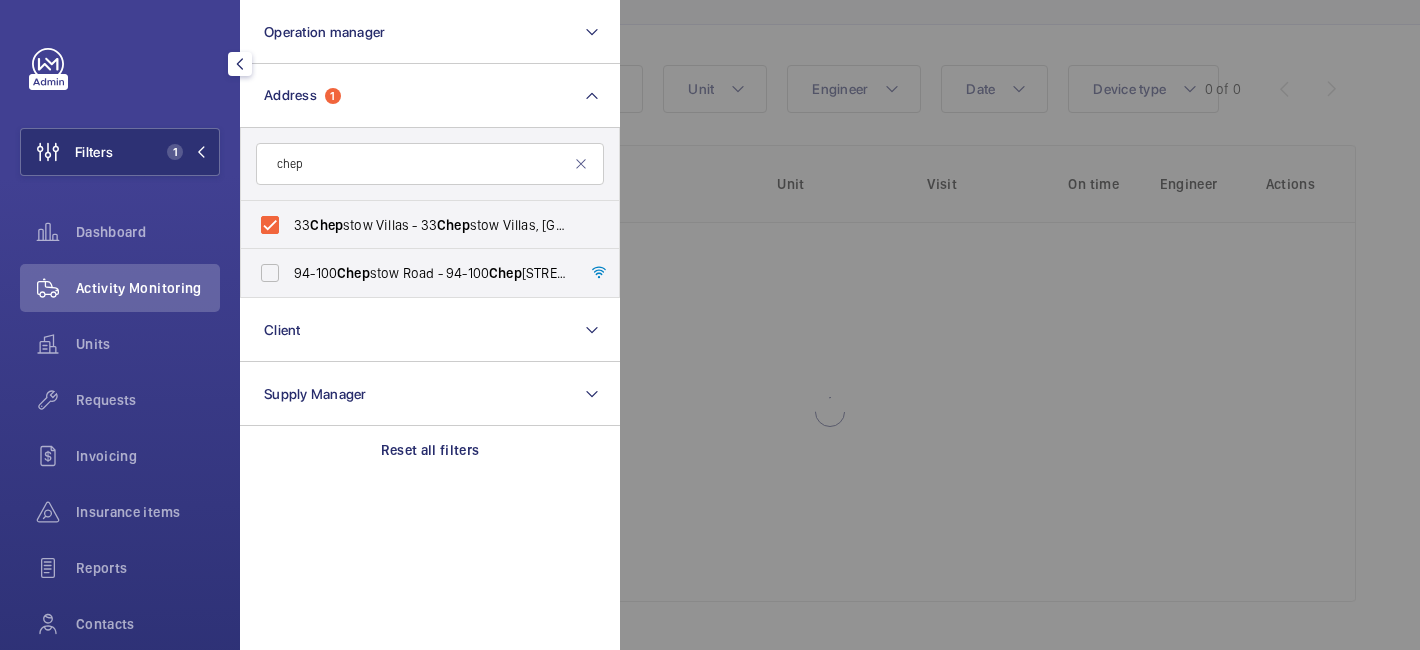 scroll, scrollTop: 167, scrollLeft: 0, axis: vertical 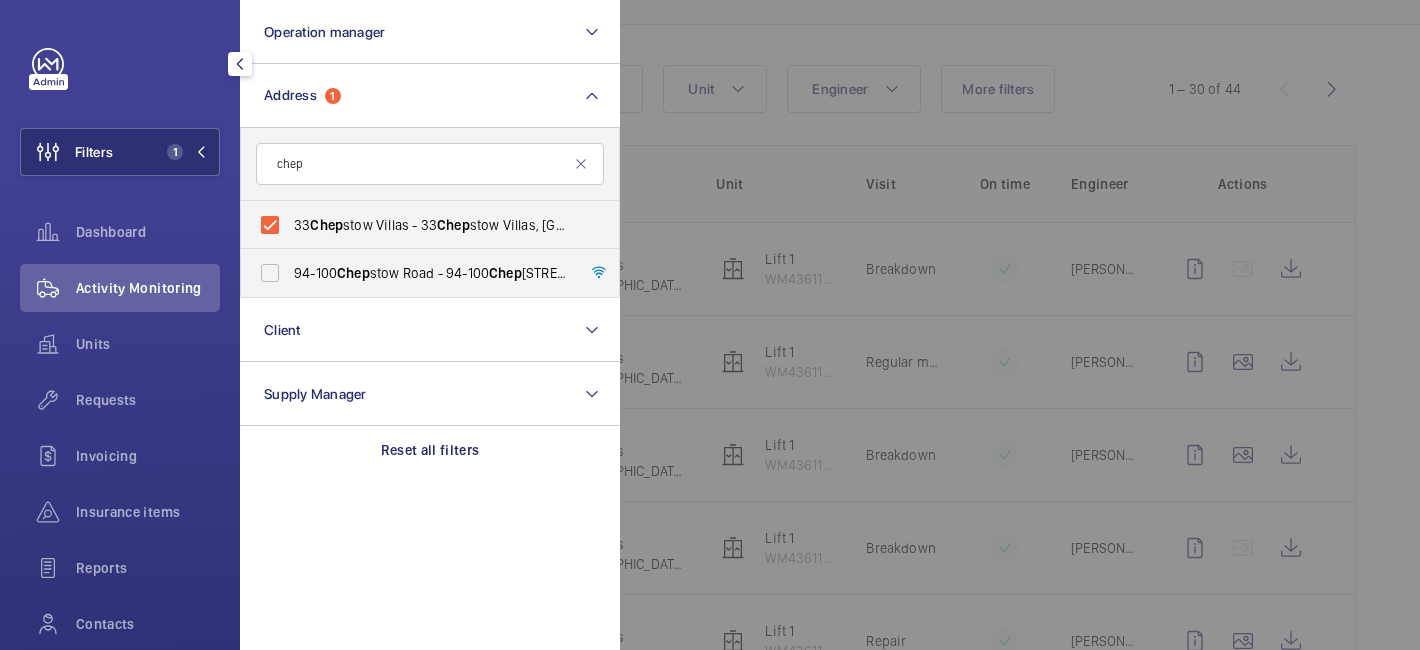 click 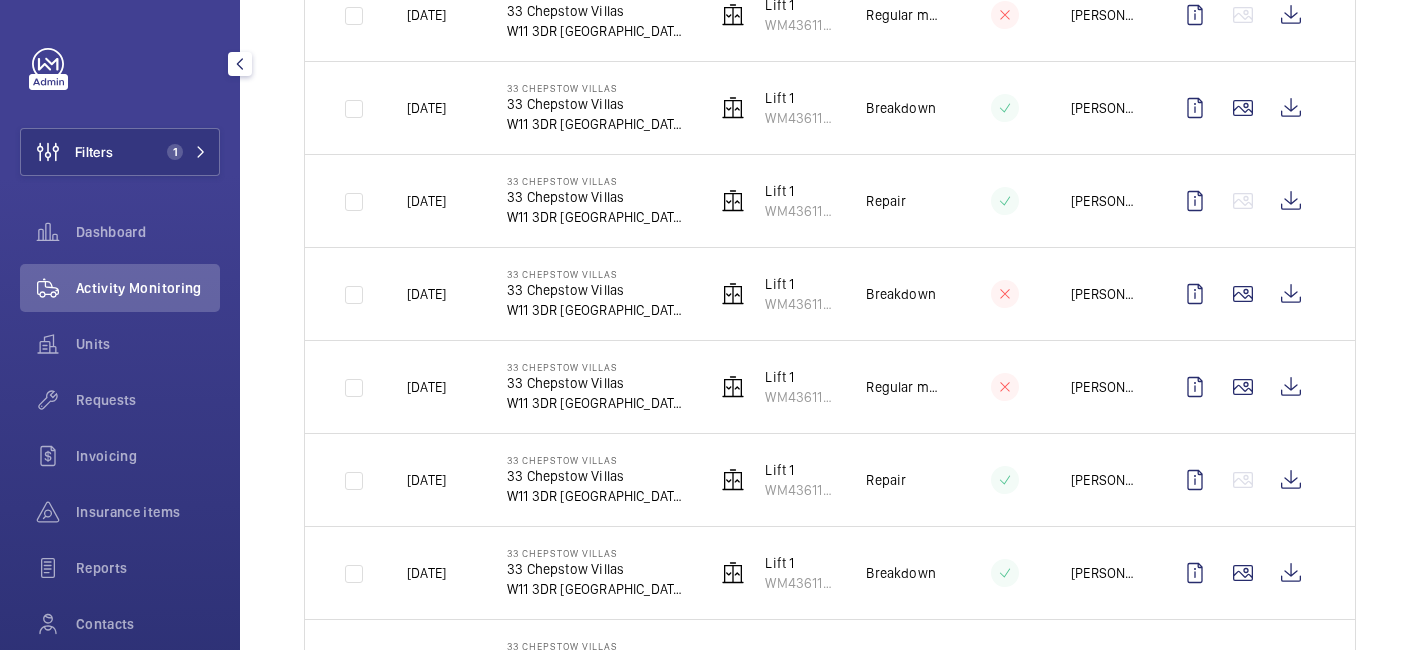 scroll, scrollTop: 1263, scrollLeft: 0, axis: vertical 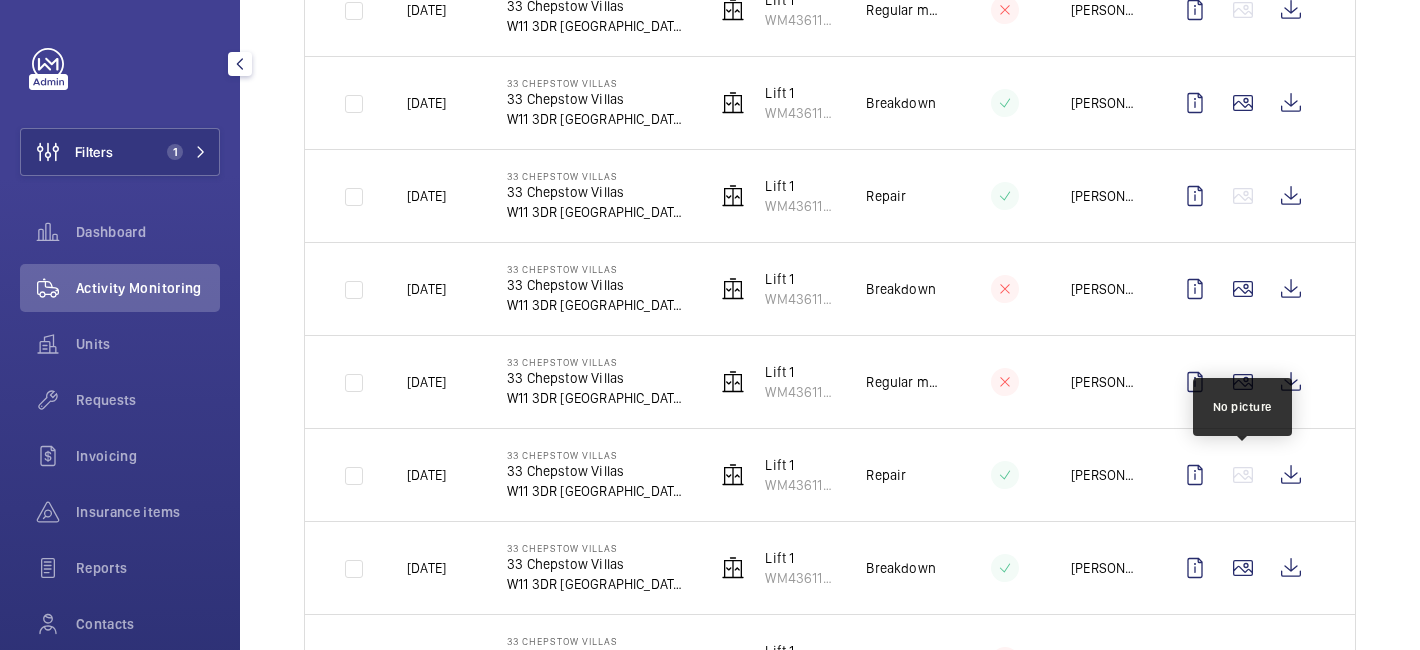 click 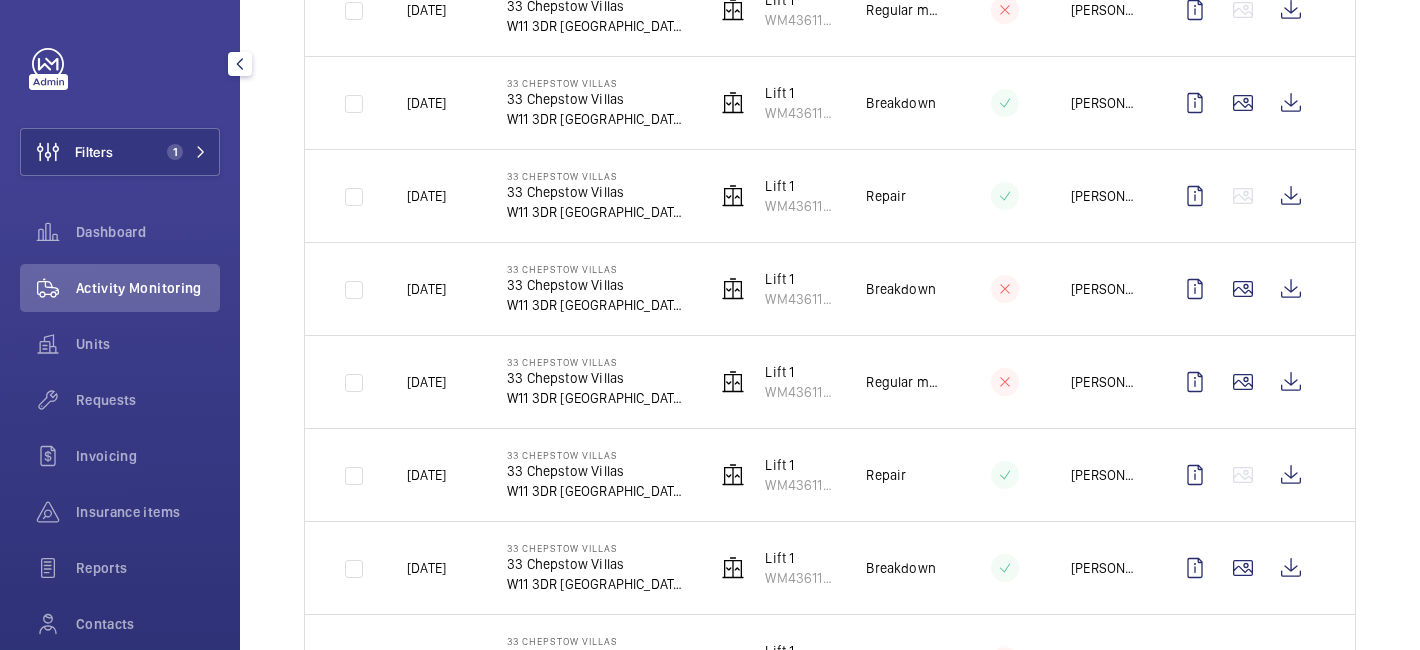 scroll, scrollTop: 0, scrollLeft: 0, axis: both 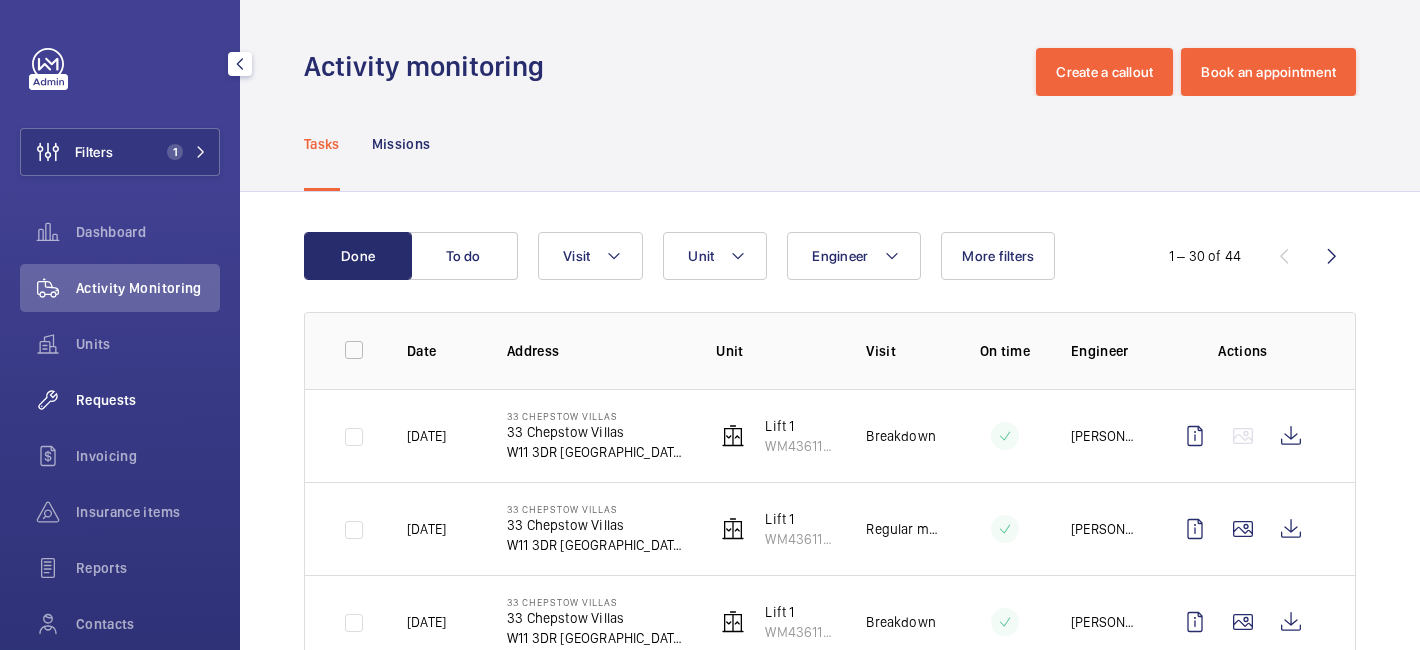 click on "Requests" 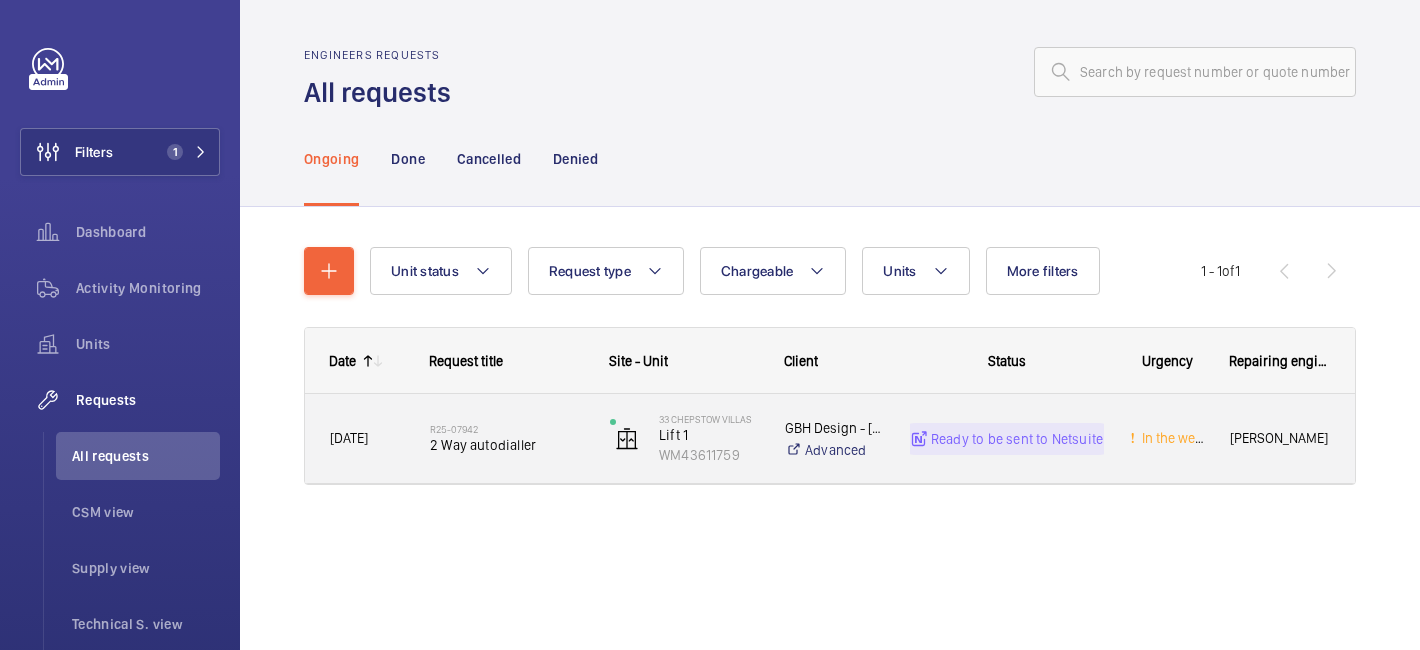 click on "R25-07942   2 Way autodialler" 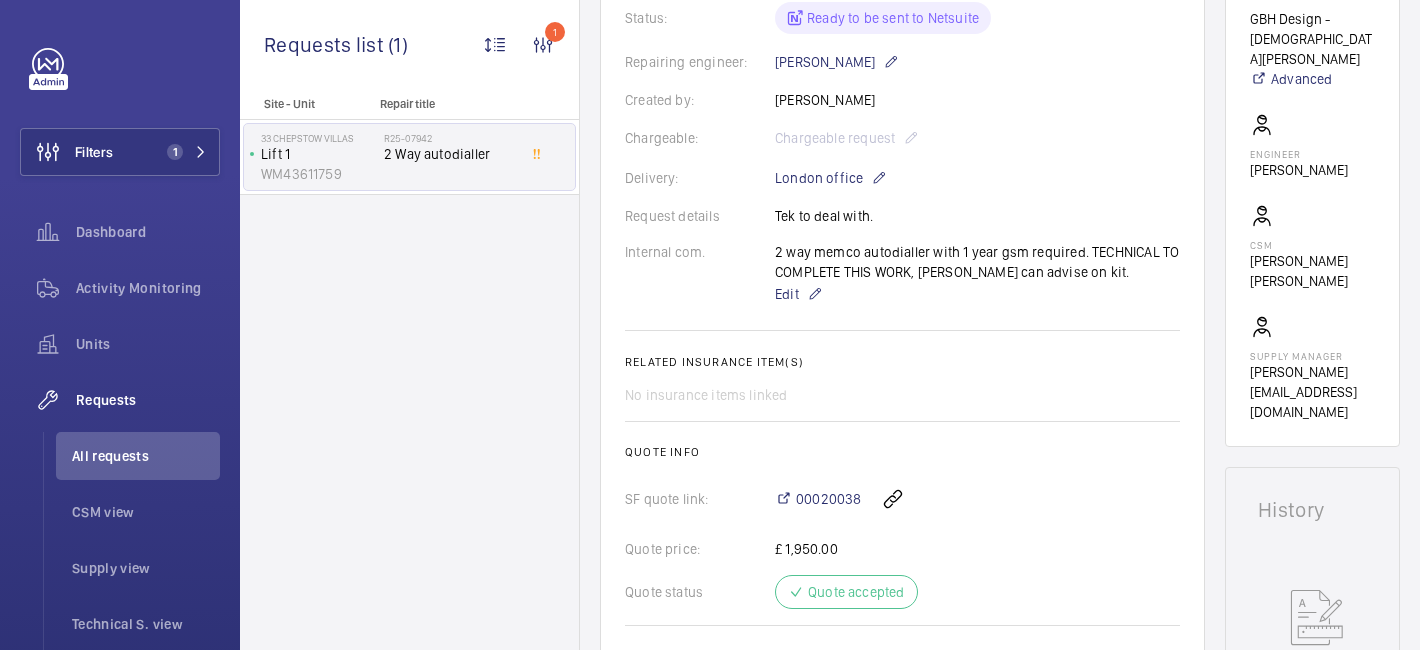 scroll, scrollTop: 0, scrollLeft: 0, axis: both 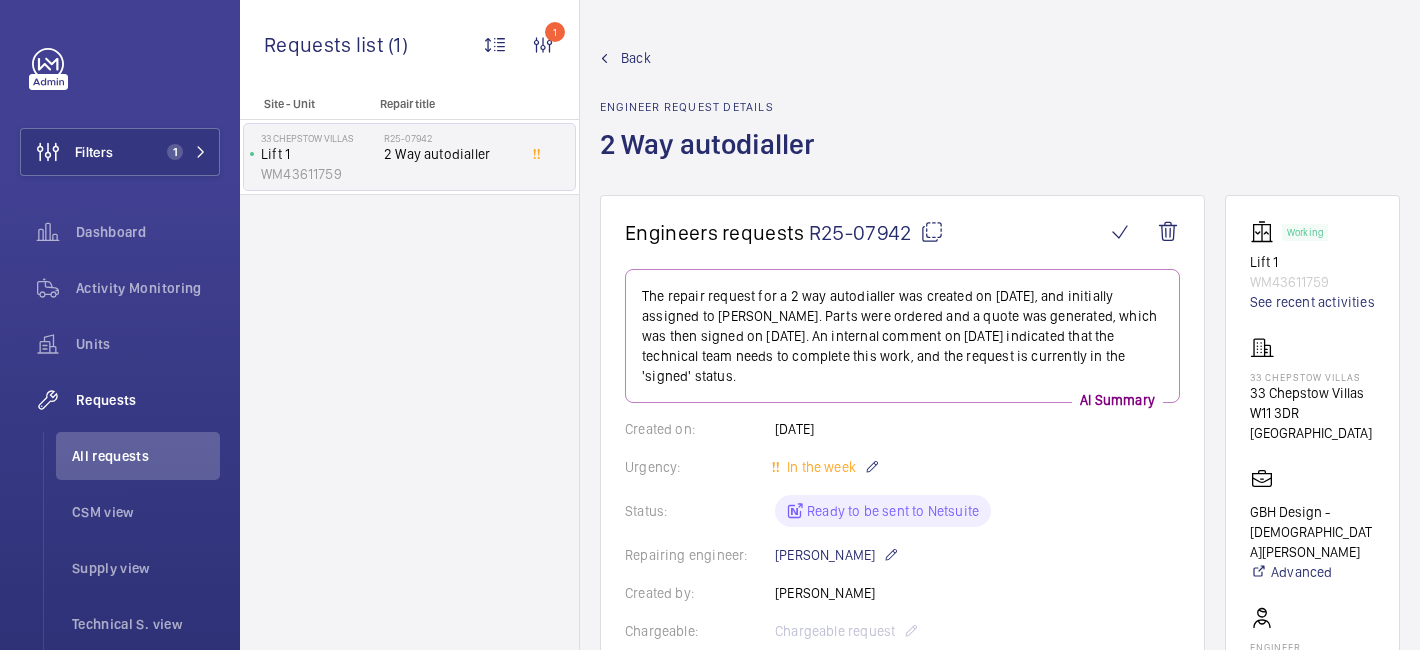 click 